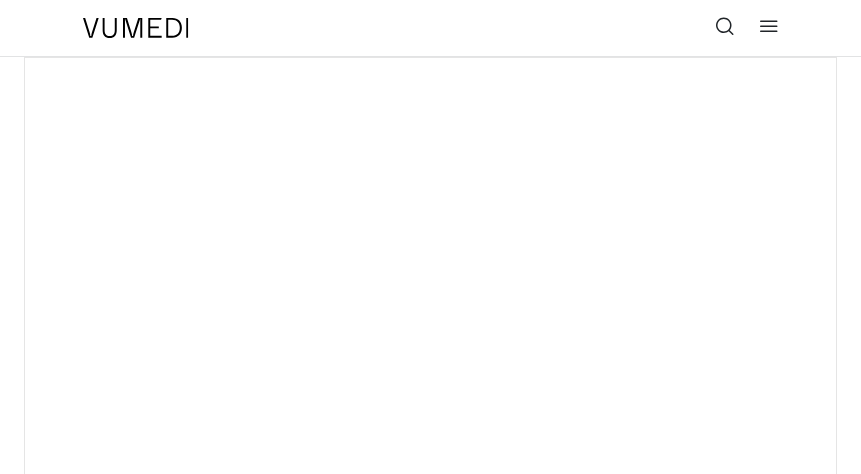 scroll, scrollTop: 0, scrollLeft: 0, axis: both 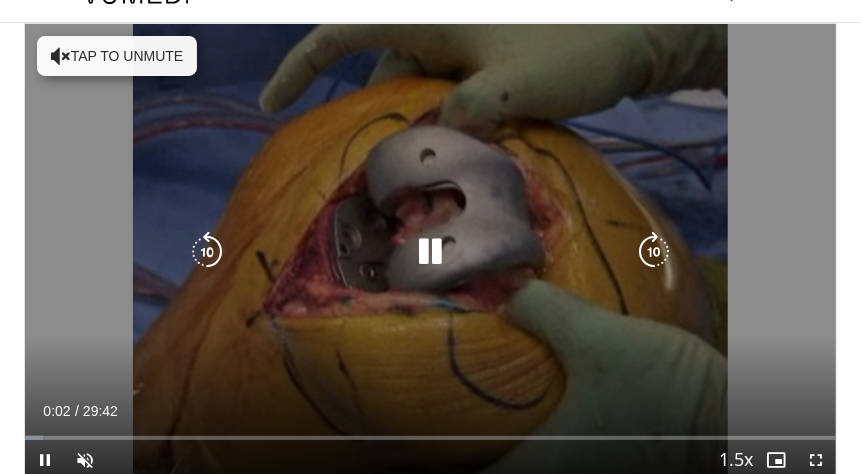 click on "Tap to unmute" at bounding box center [117, 56] 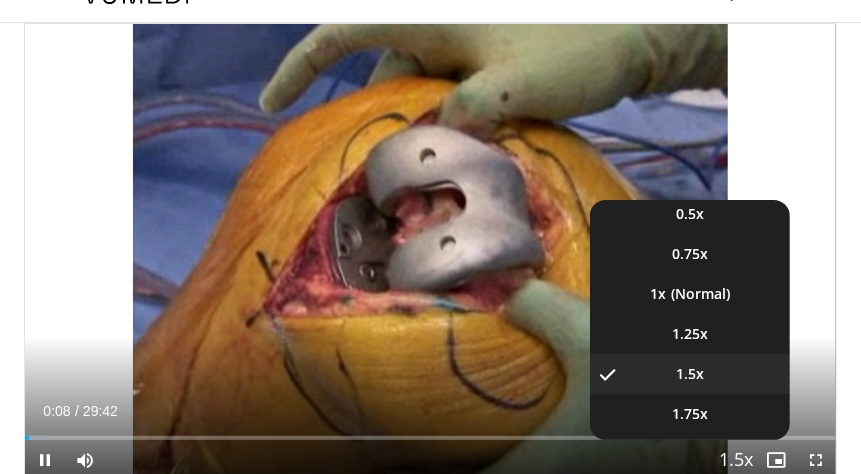 scroll, scrollTop: 45, scrollLeft: 0, axis: vertical 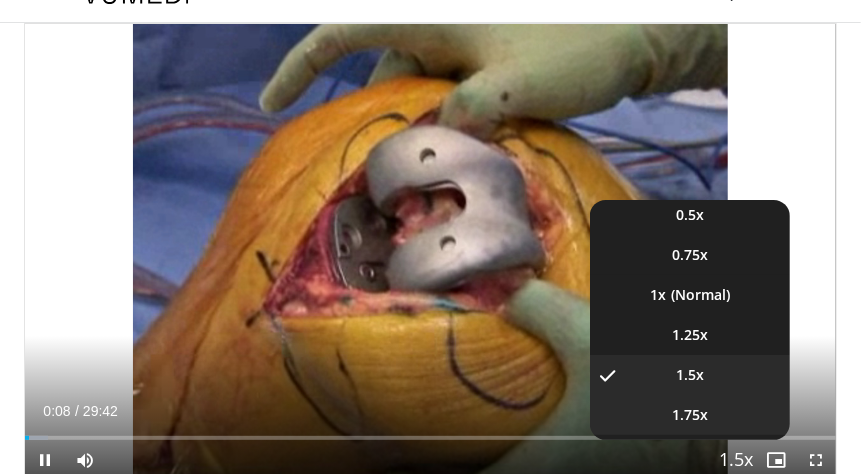 click on "1.75x" at bounding box center [690, 415] 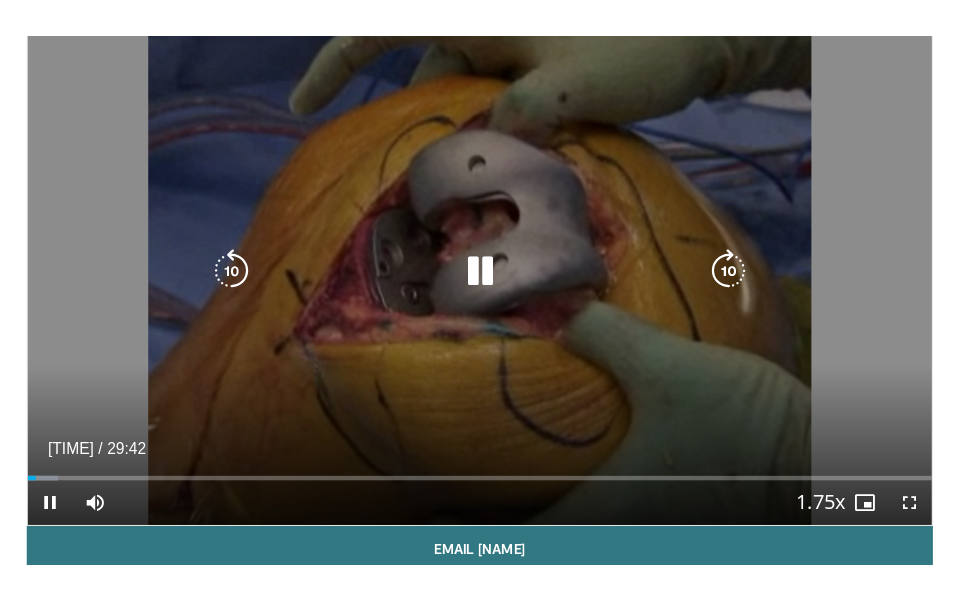 scroll, scrollTop: 86, scrollLeft: 0, axis: vertical 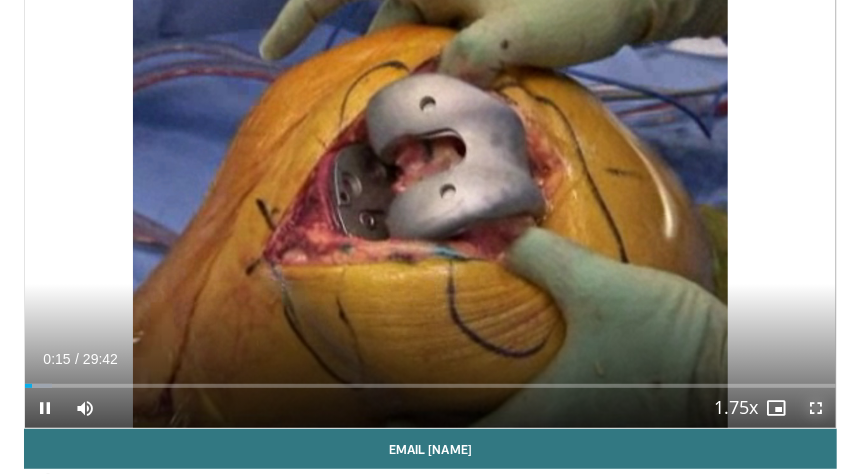 click at bounding box center (816, 408) 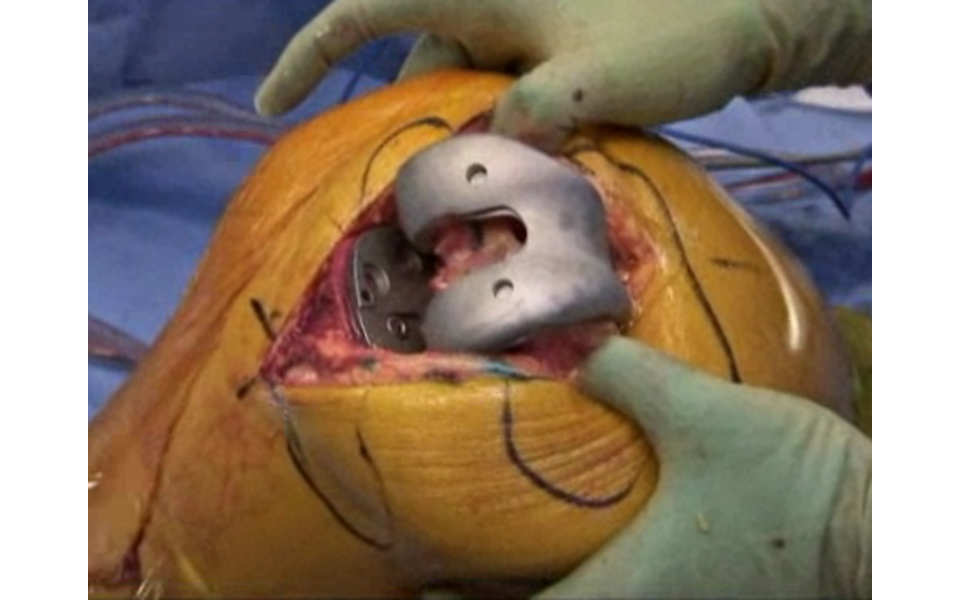 click on "10 seconds
Tap to unmute" at bounding box center (480, 300) 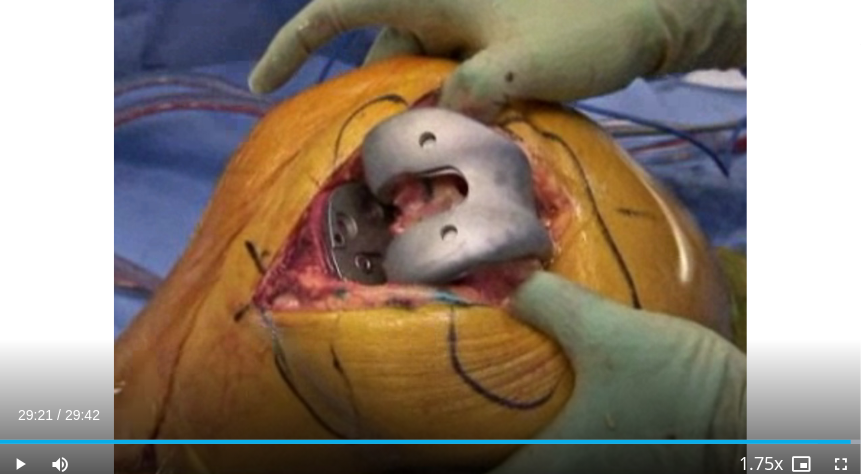 scroll, scrollTop: 0, scrollLeft: 0, axis: both 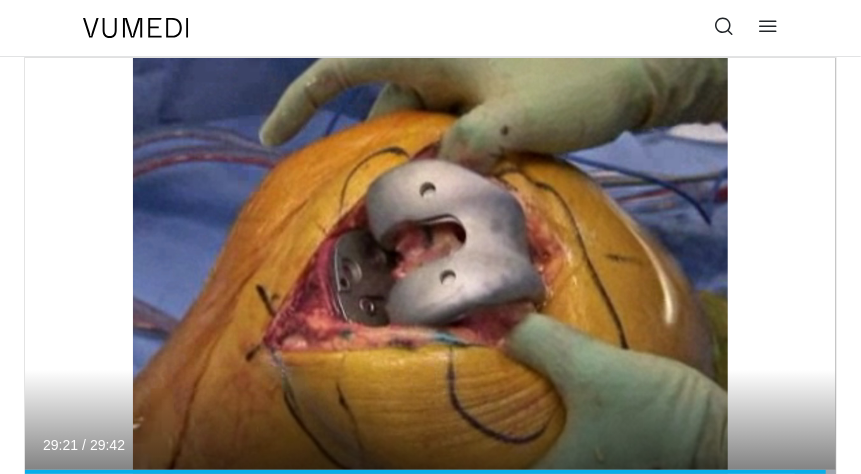 click at bounding box center (725, 26) 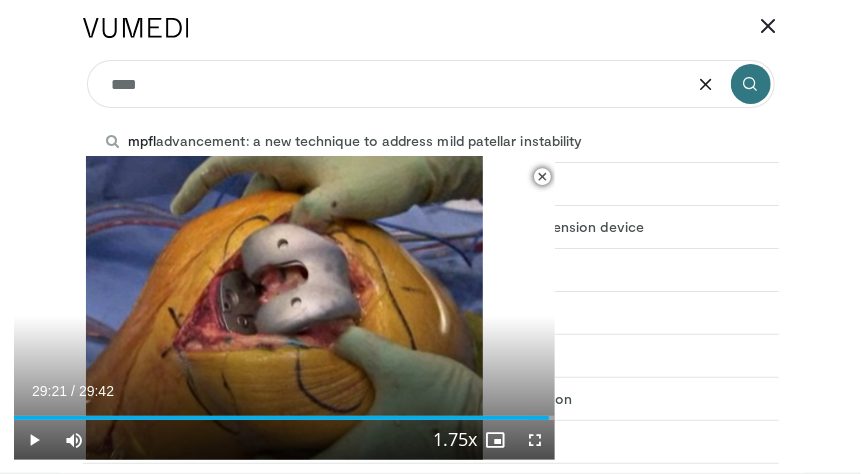 type on "****" 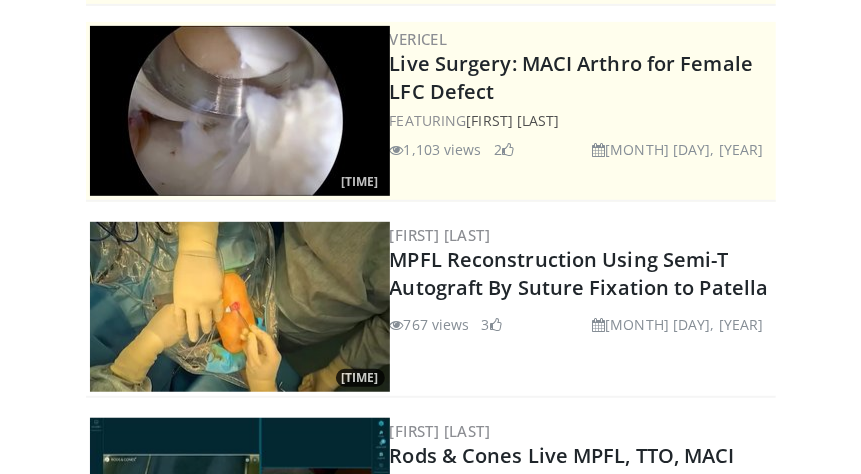 scroll, scrollTop: 297, scrollLeft: 0, axis: vertical 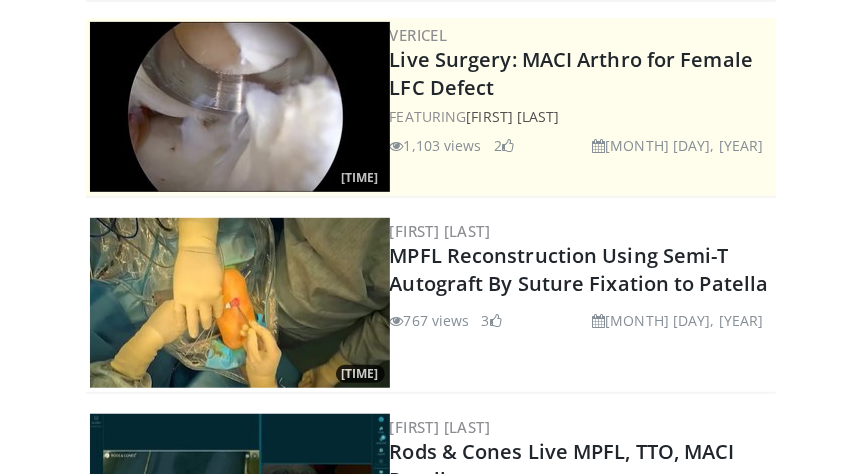 click at bounding box center (240, 303) 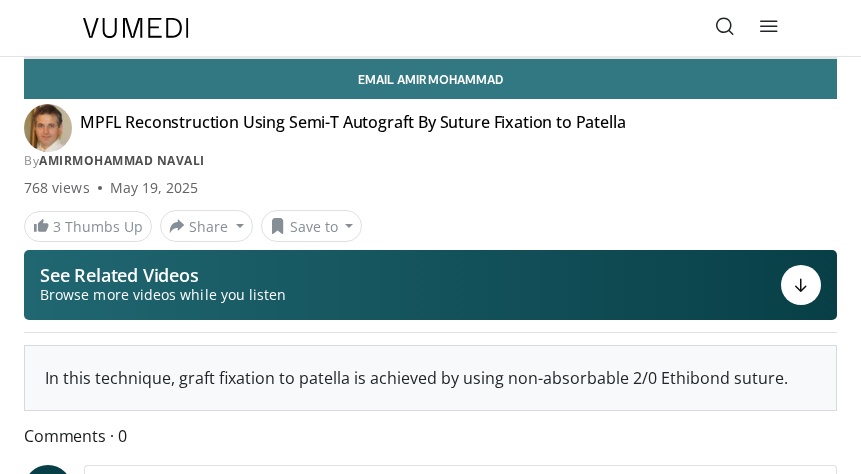 scroll, scrollTop: 0, scrollLeft: 0, axis: both 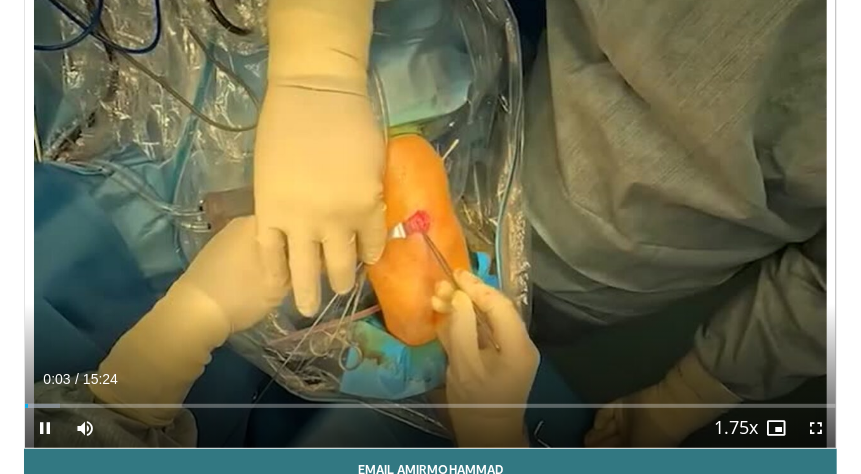 click on "Current Time  0:03 / Duration  15:24 Pause Skip Backward Skip Forward Mute Loaded :  4.28% 00:03 12:48 Stream Type  LIVE Seek to live, currently behind live LIVE   1.75x Playback Rate 0.5x 0.75x 1x 1.25x 1.5x 1.75x , selected 2x Chapters Chapters Descriptions descriptions off , selected Captions captions settings , opens captions settings dialog captions off , selected Audio Track en (Main) , selected Fullscreen Enable picture-in-picture mode" at bounding box center [430, 428] 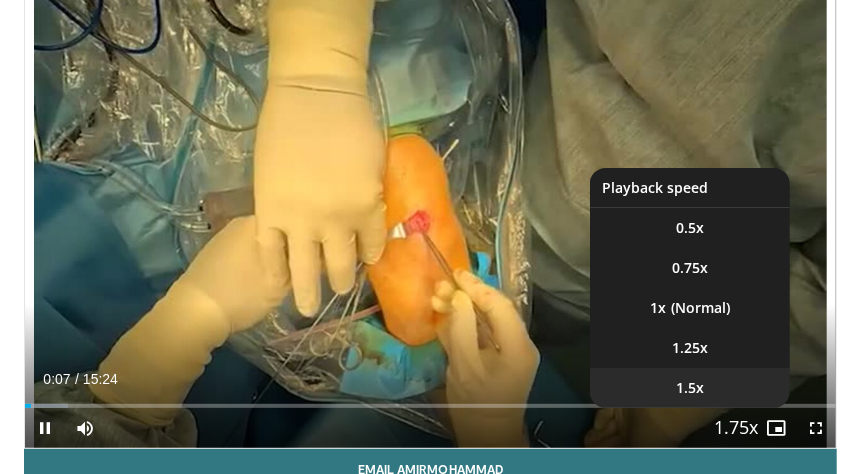 click on "1.5x" at bounding box center [690, 228] 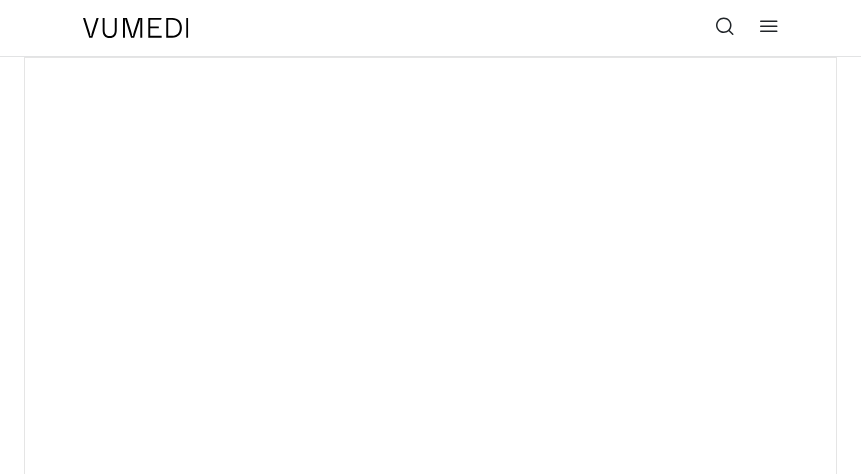 scroll, scrollTop: 0, scrollLeft: 0, axis: both 